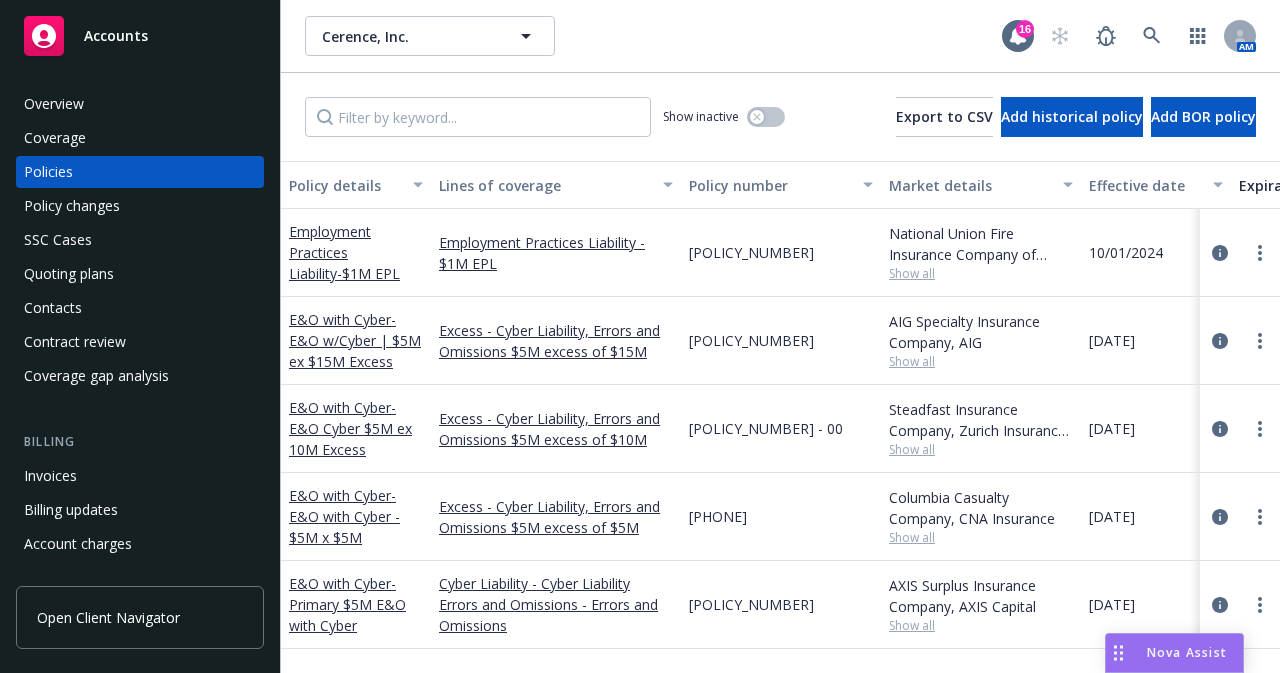 scroll, scrollTop: 0, scrollLeft: 0, axis: both 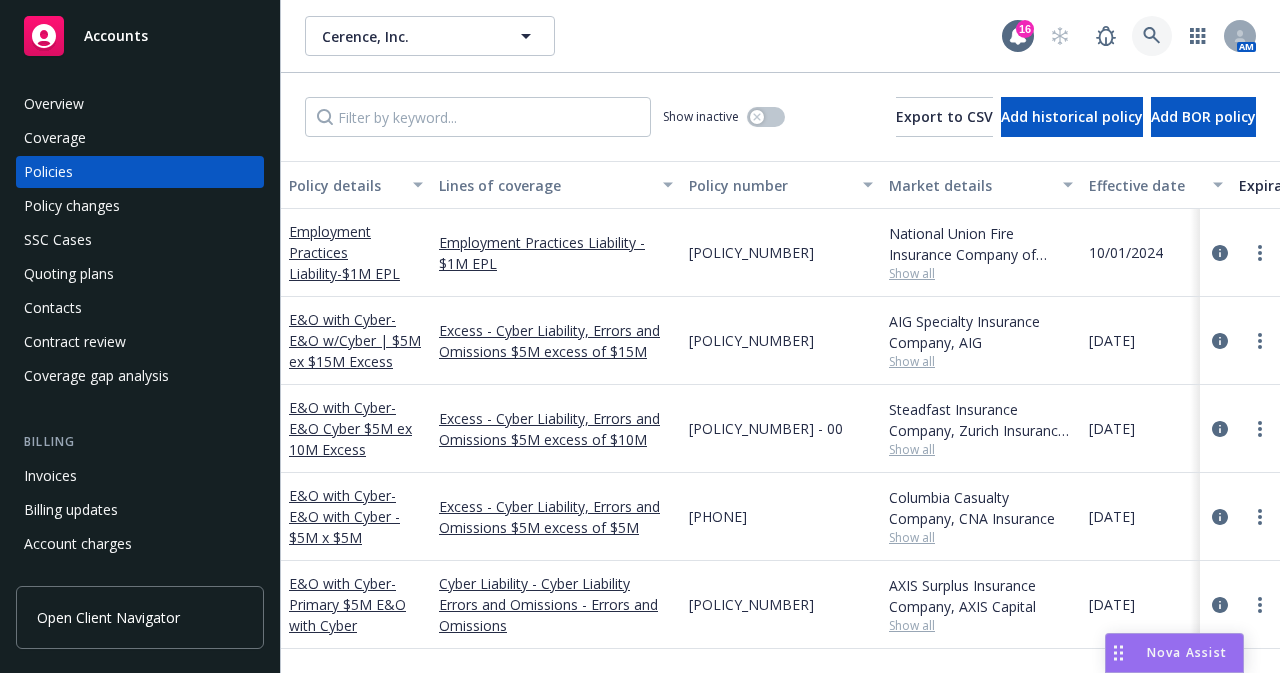 click 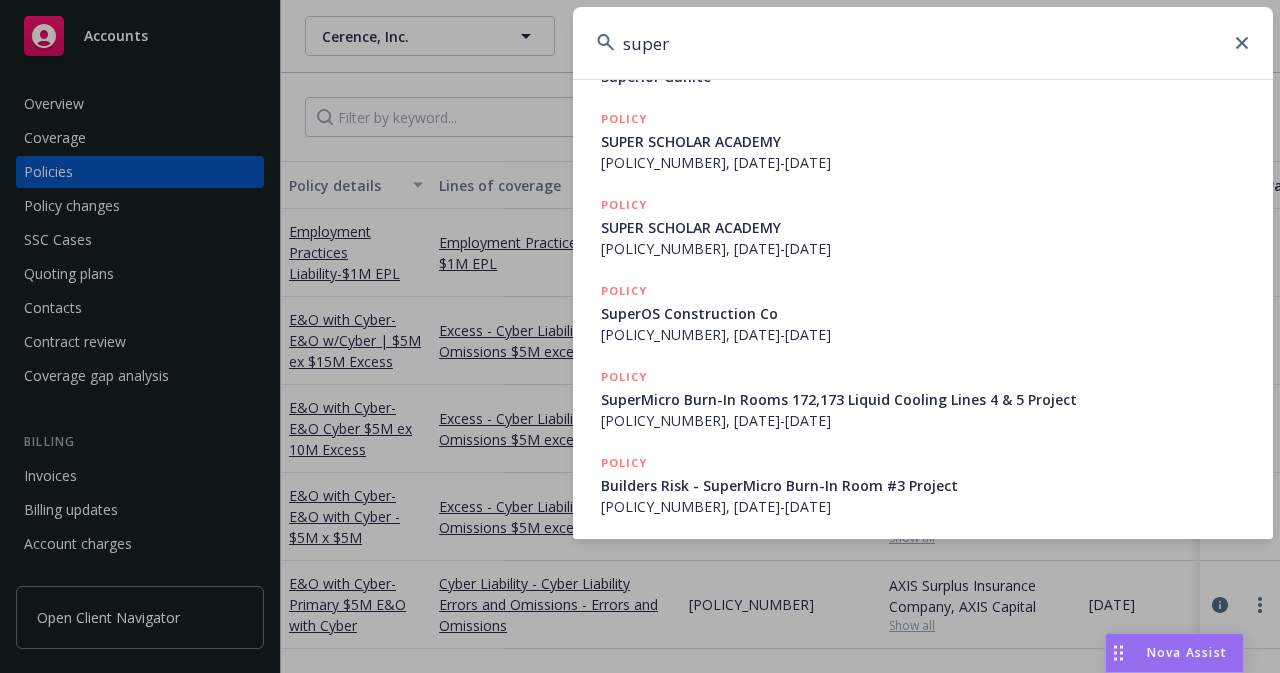 scroll, scrollTop: 0, scrollLeft: 0, axis: both 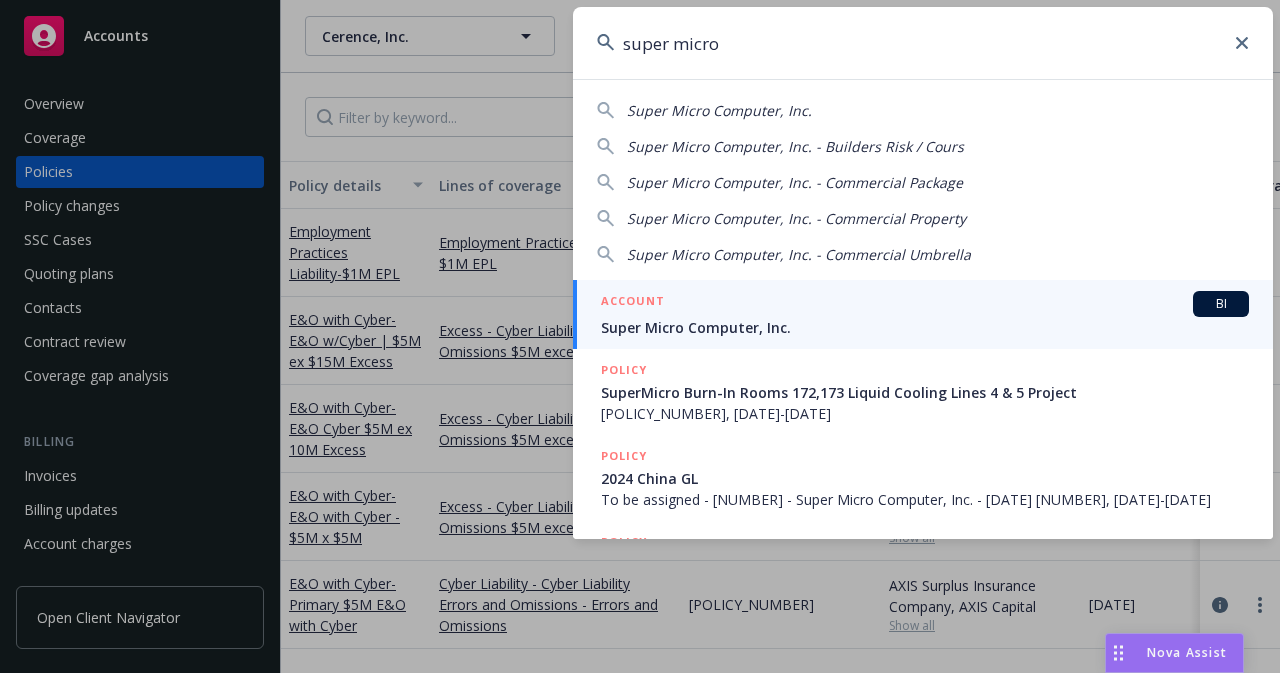 type on "super micro" 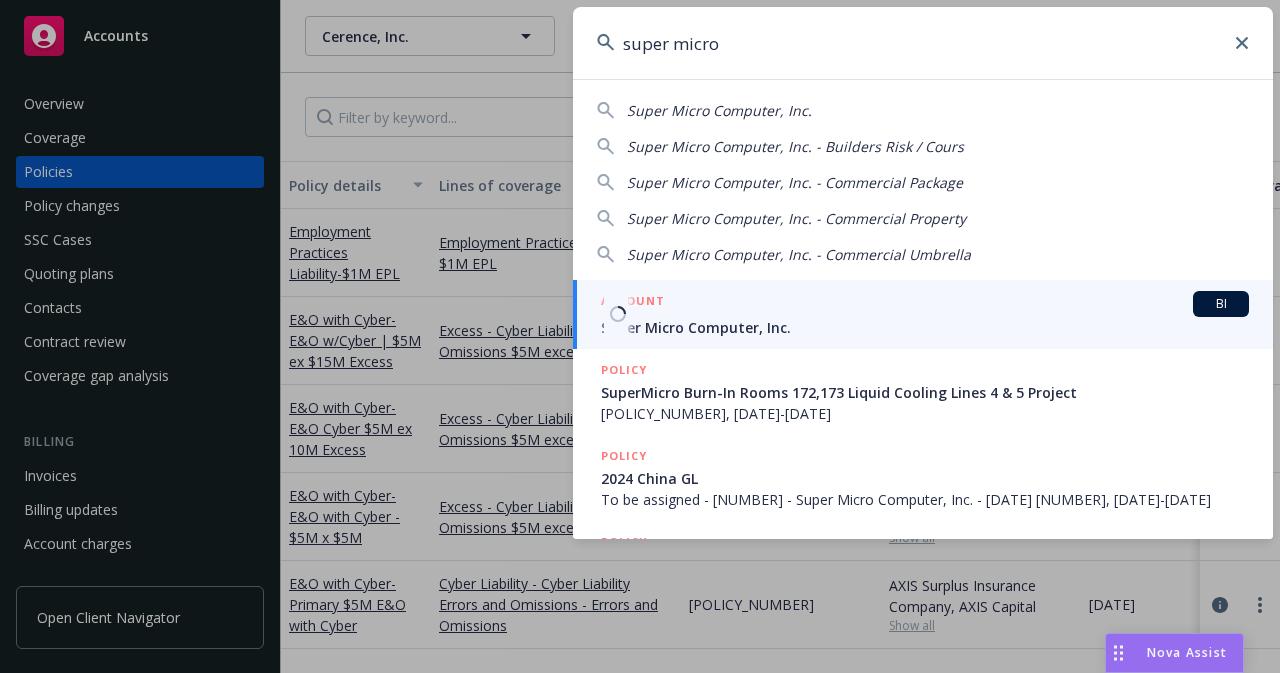 click on "ACCOUNT BI" at bounding box center [925, 304] 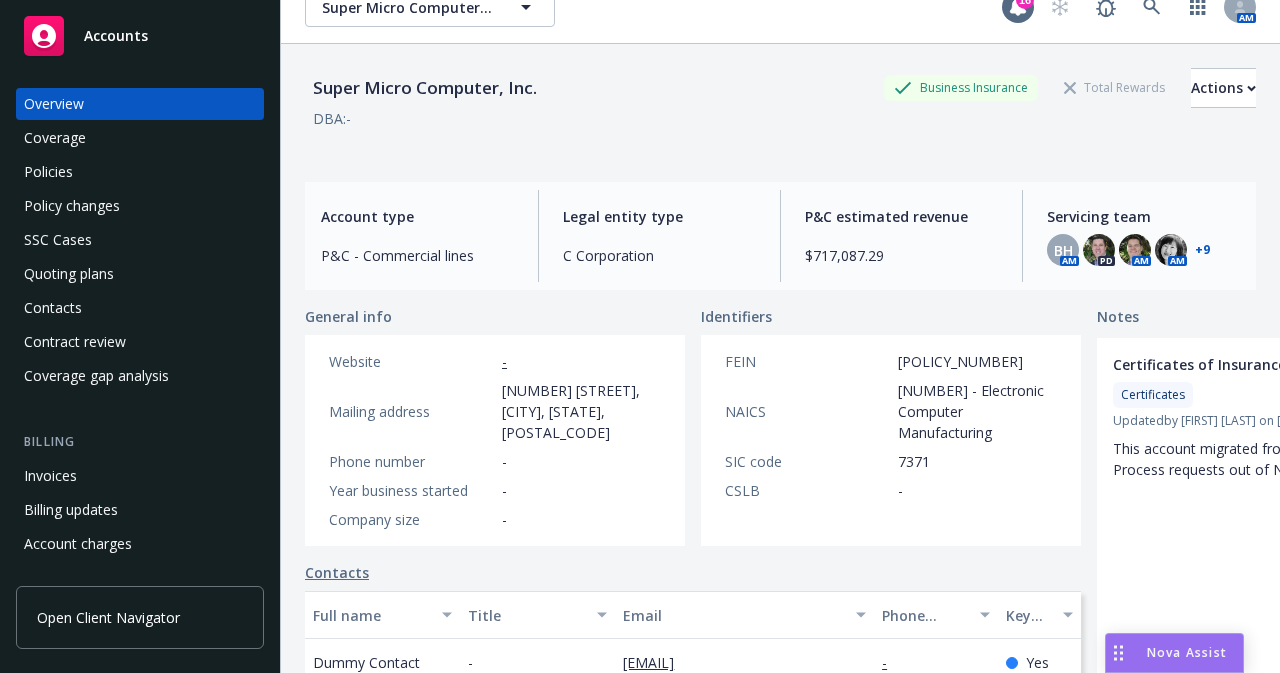 scroll, scrollTop: 0, scrollLeft: 0, axis: both 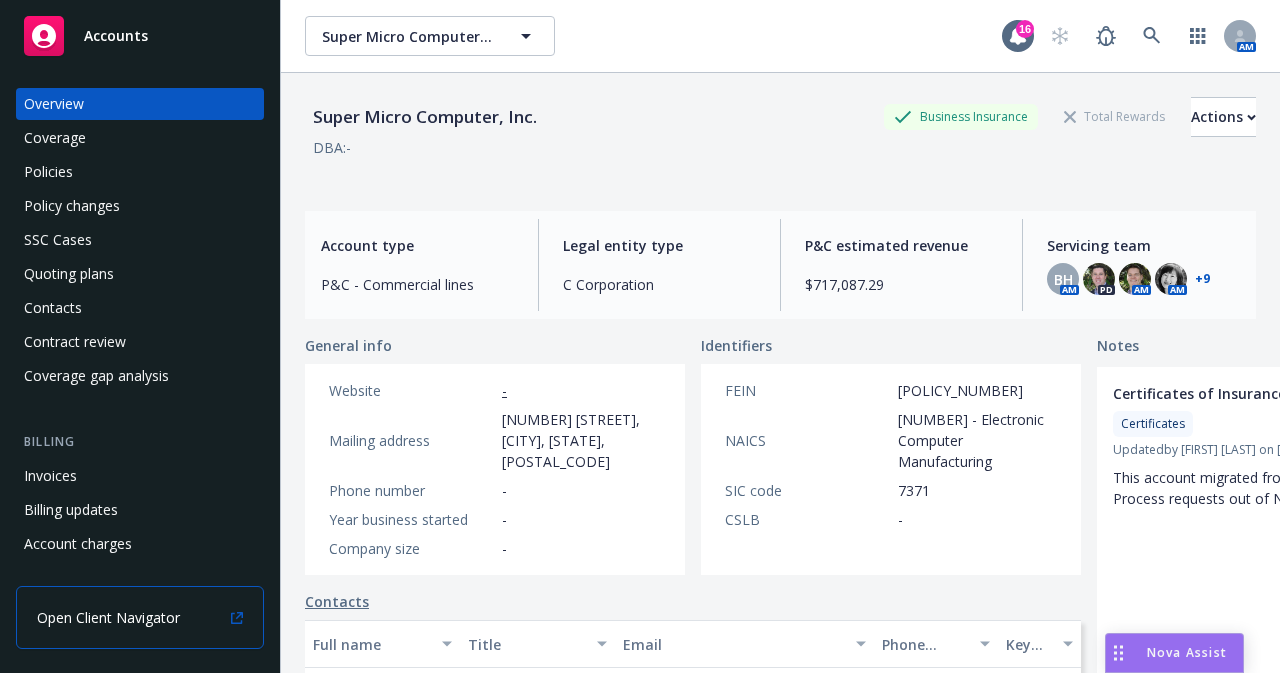 click on "Open Client Navigator" at bounding box center (108, 617) 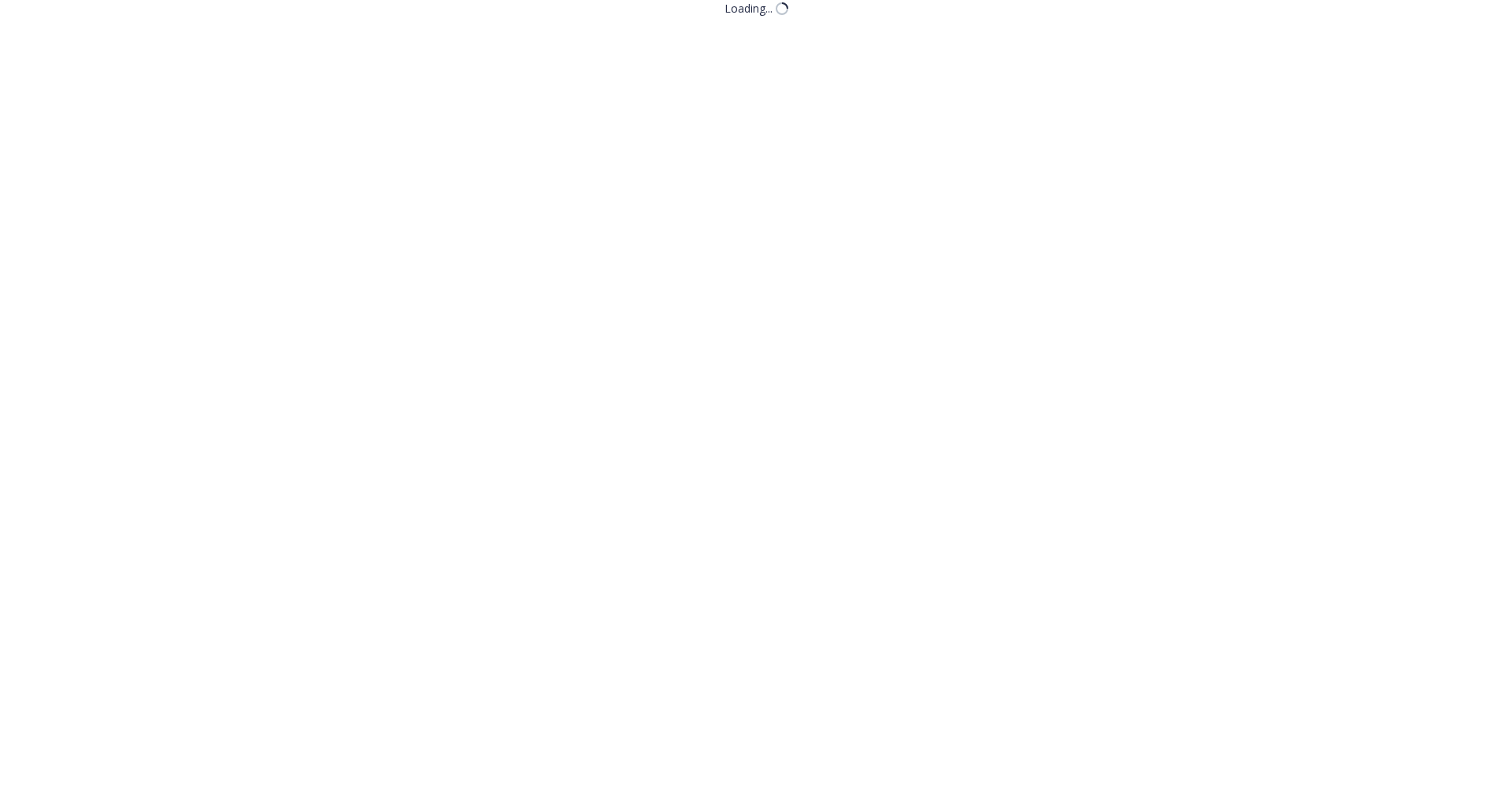 scroll, scrollTop: 0, scrollLeft: 0, axis: both 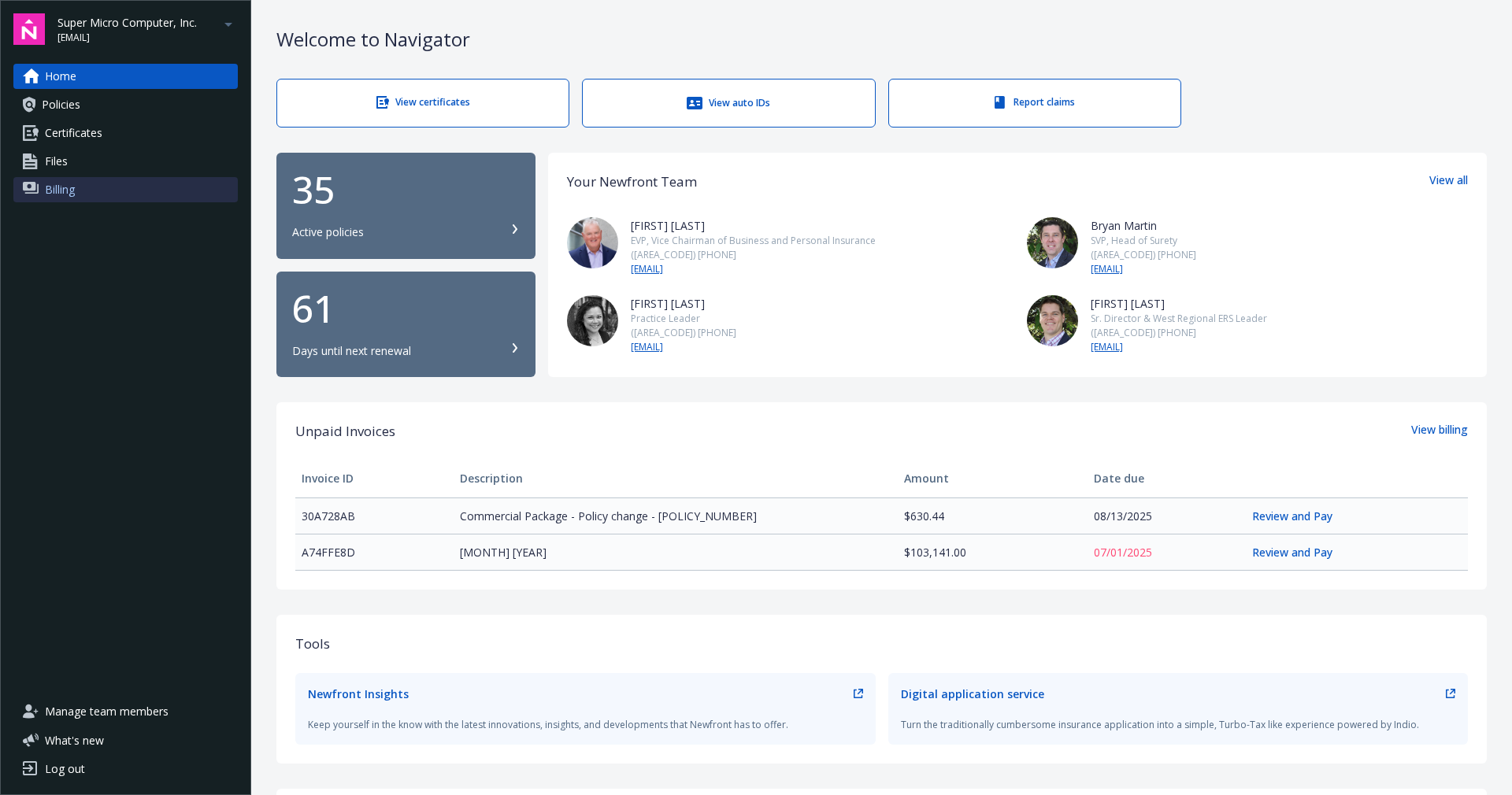 click on "Billing" at bounding box center (60, 190) 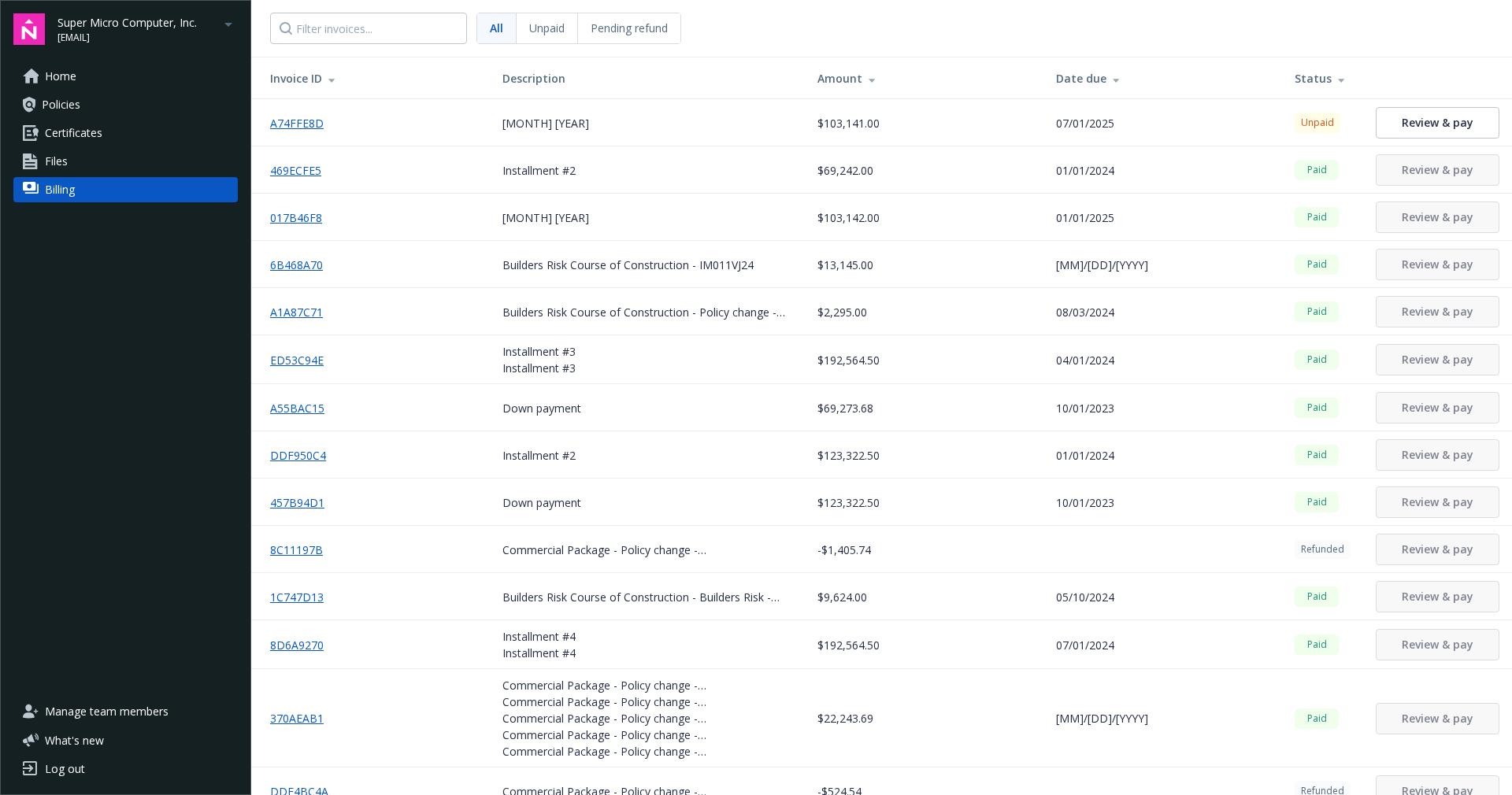 drag, startPoint x: 1482, startPoint y: 207, endPoint x: 295, endPoint y: 120, distance: 1190.184 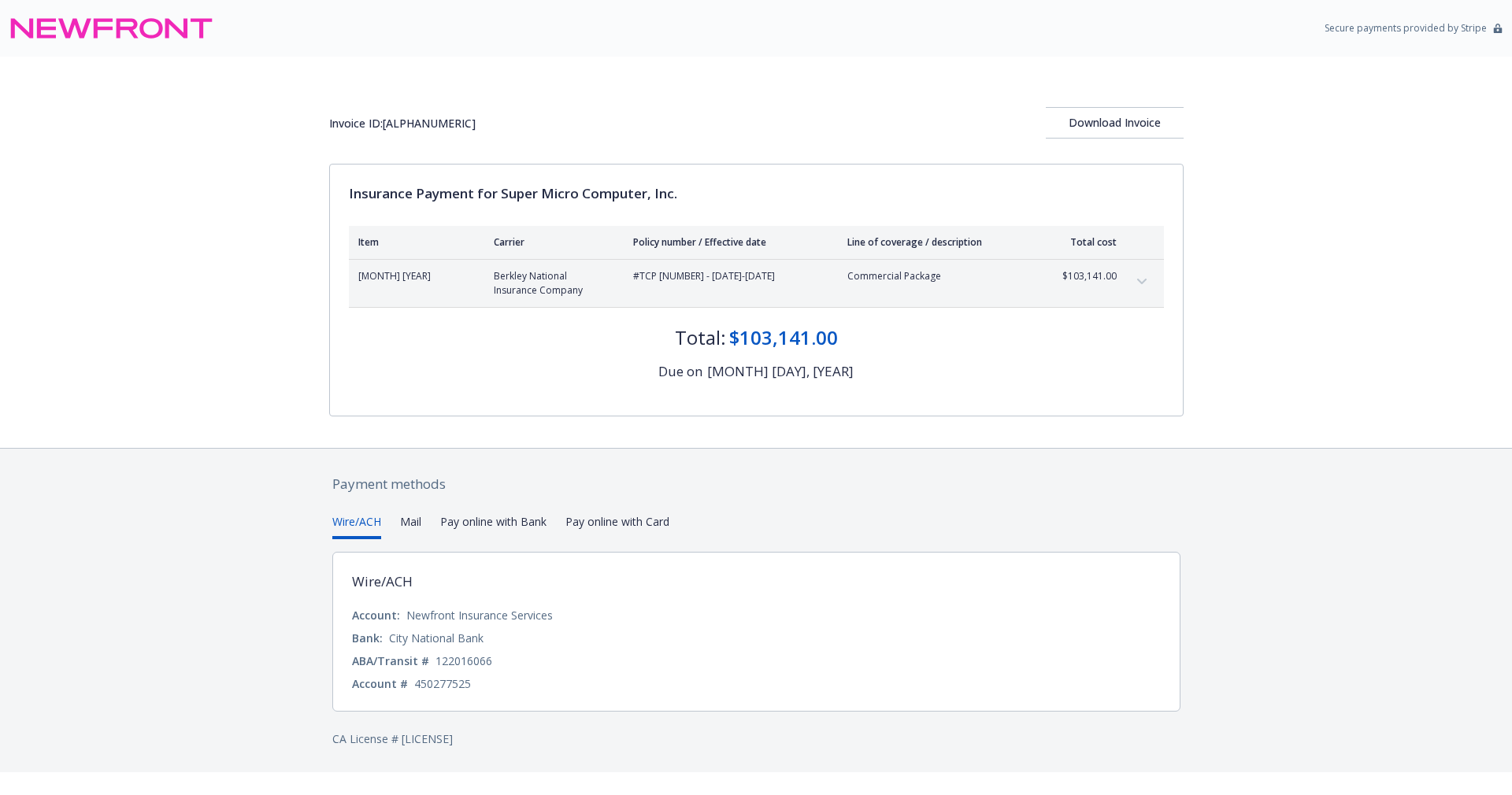 scroll, scrollTop: 0, scrollLeft: 0, axis: both 